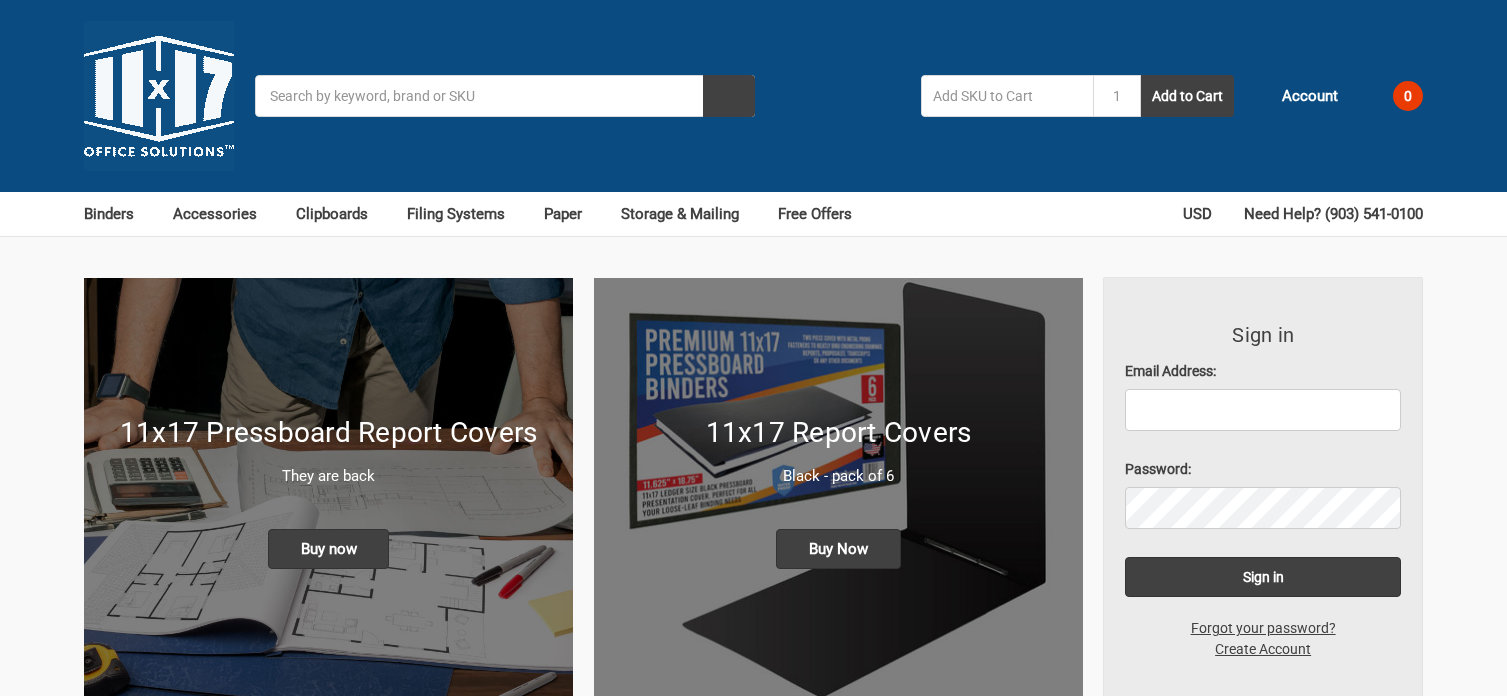 scroll, scrollTop: 0, scrollLeft: 0, axis: both 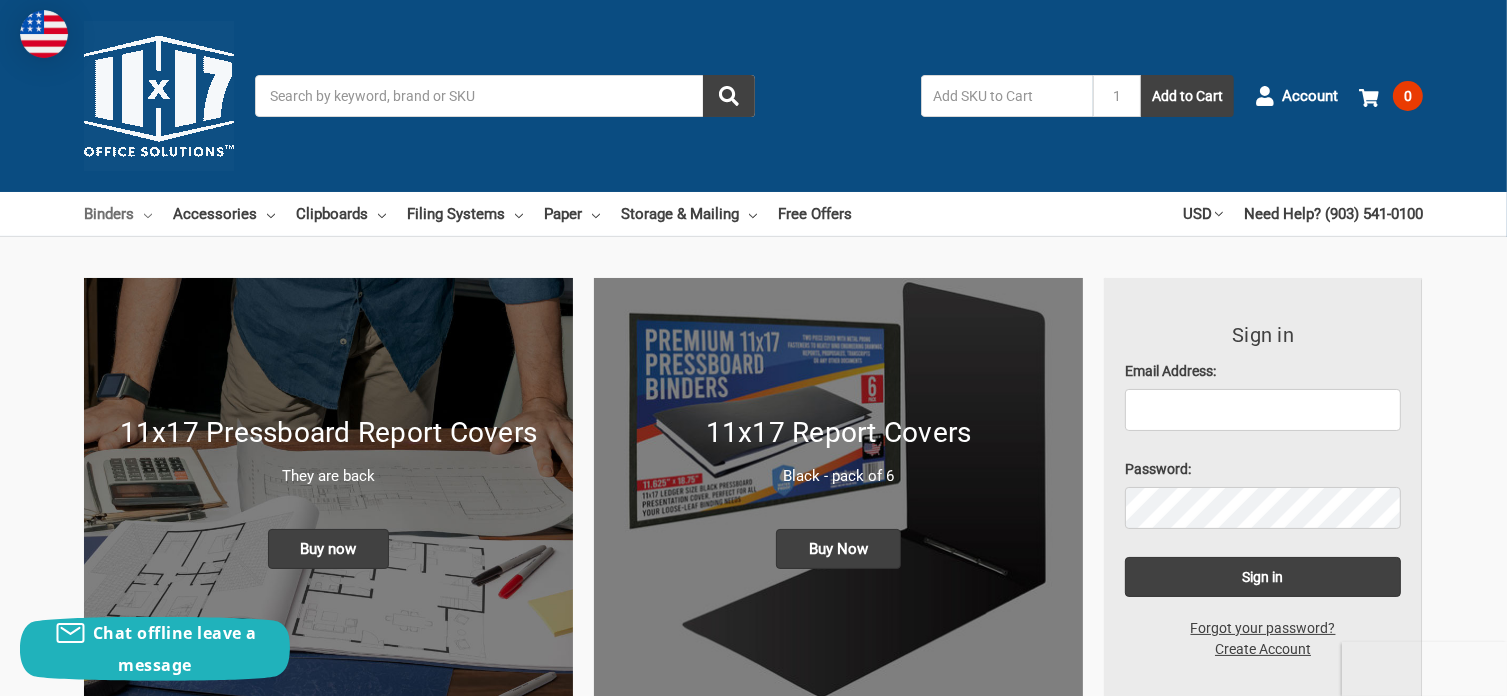 click on "Binders" at bounding box center (118, 214) 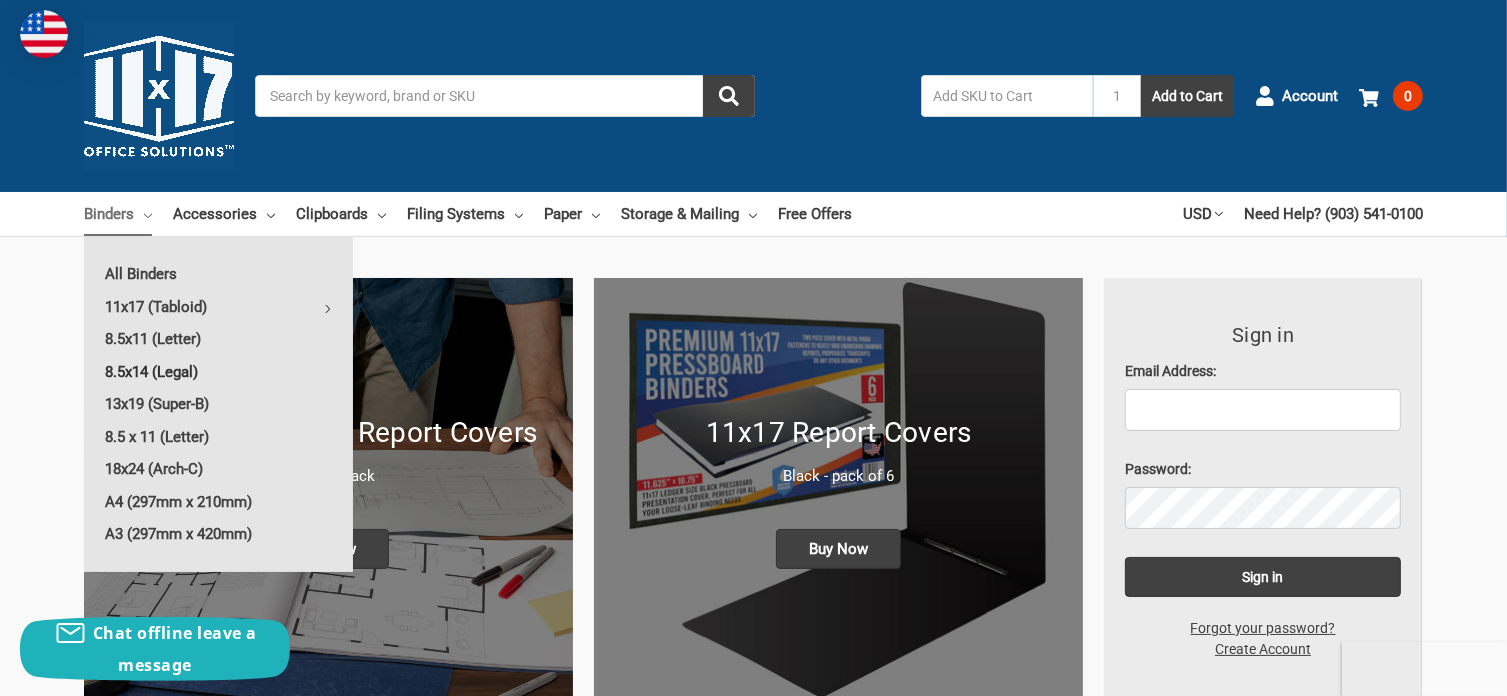 click on "8.5x14 (Legal)" at bounding box center (218, 372) 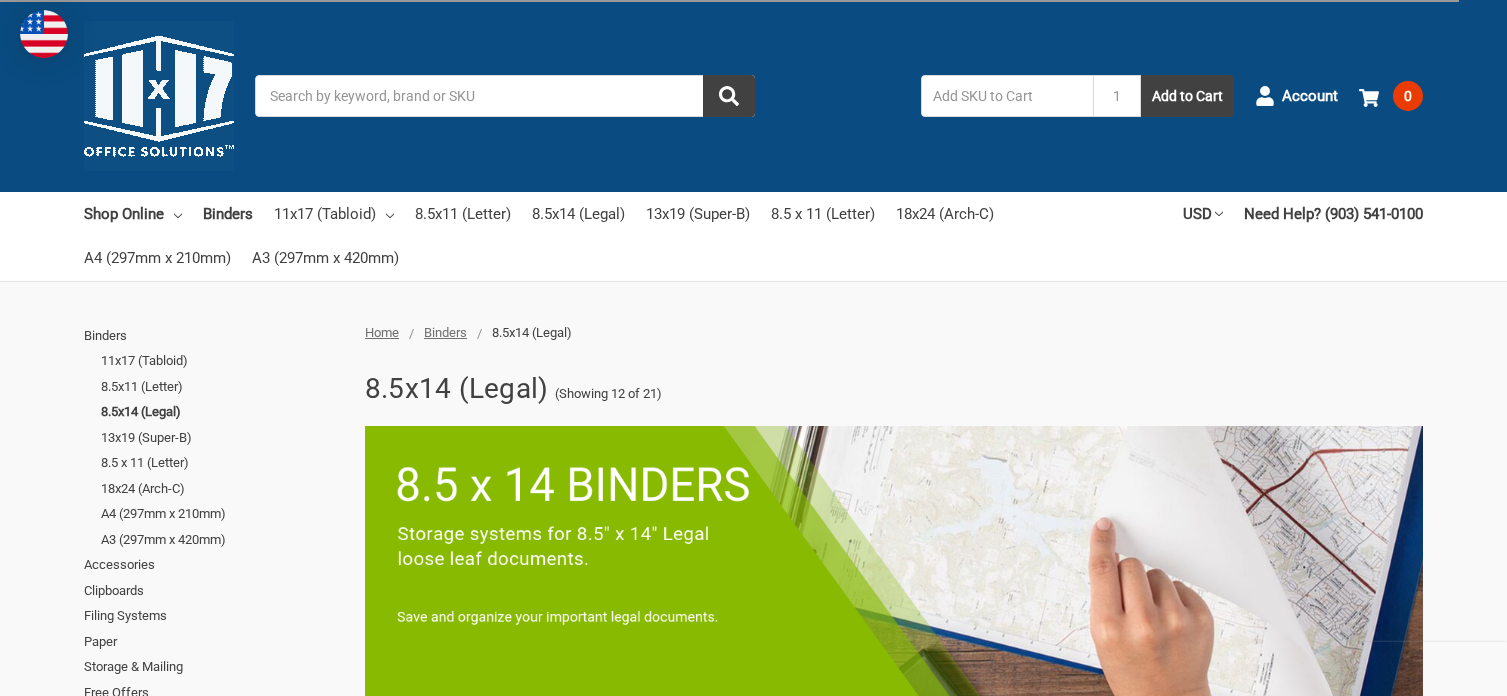 scroll, scrollTop: 0, scrollLeft: 0, axis: both 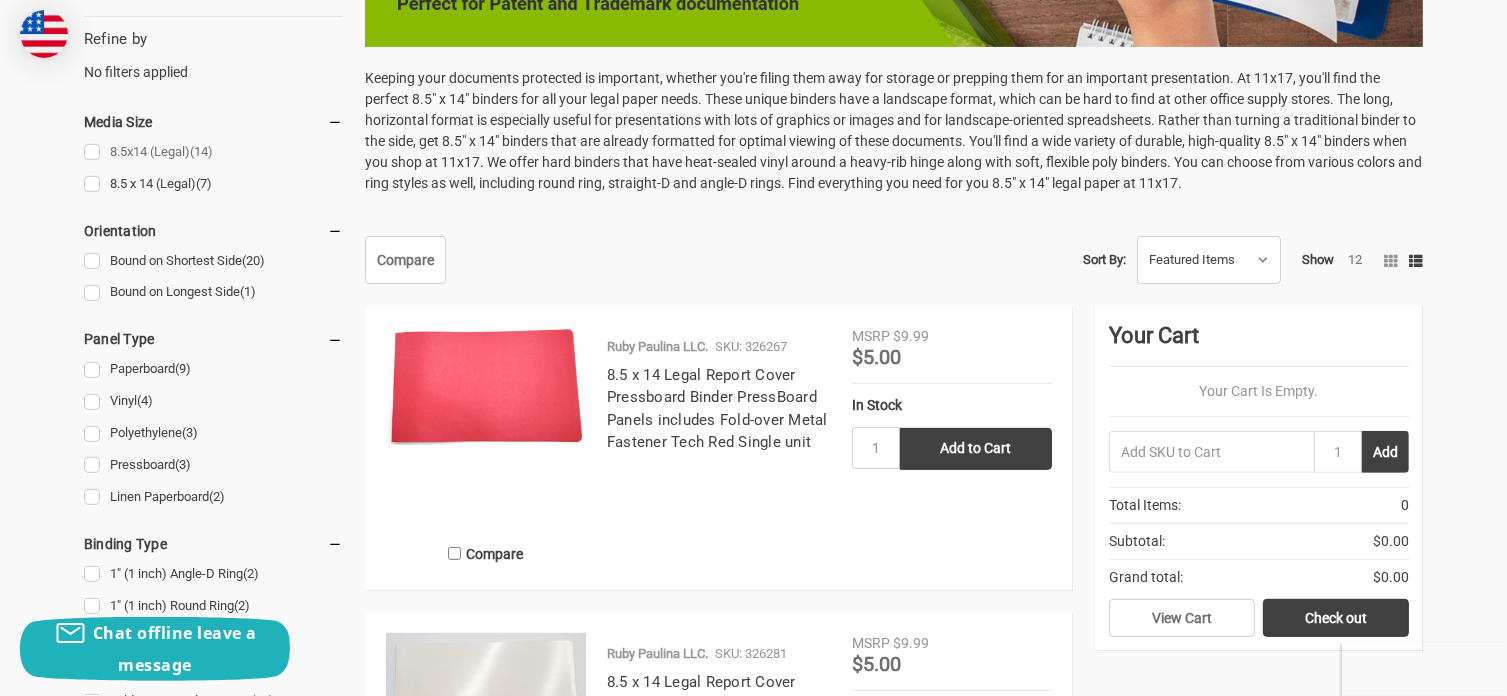 click on "8.5x14 (Legal)
(14)" at bounding box center [213, 152] 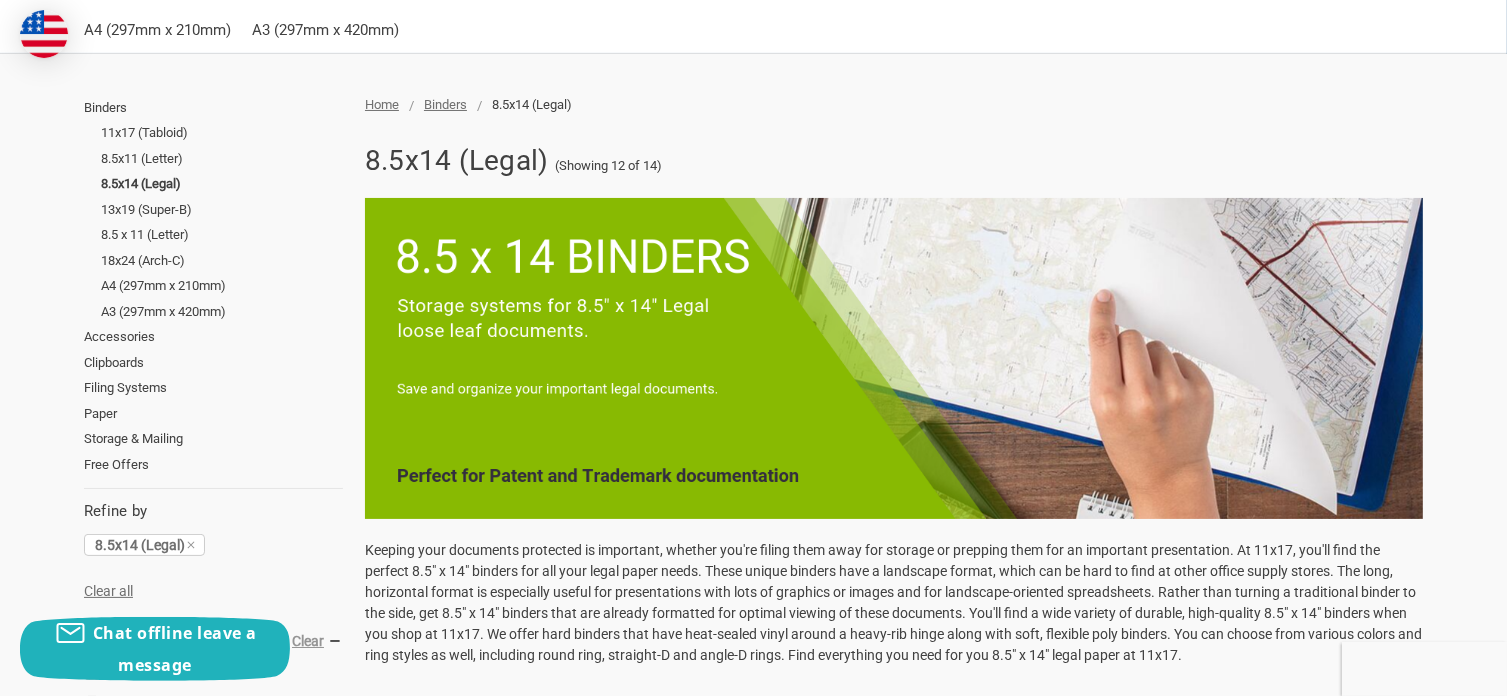scroll, scrollTop: 0, scrollLeft: 0, axis: both 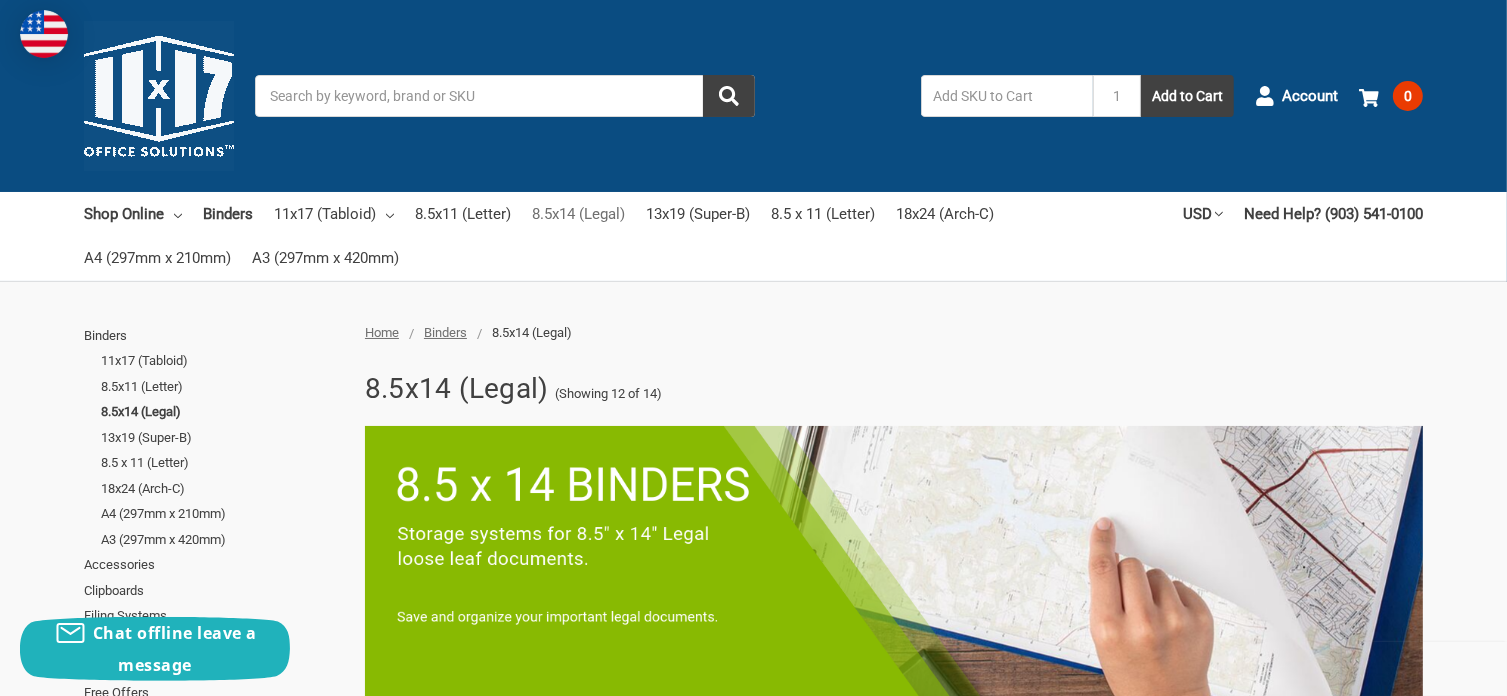 click on "8.5x14 (Legal)" at bounding box center [578, 214] 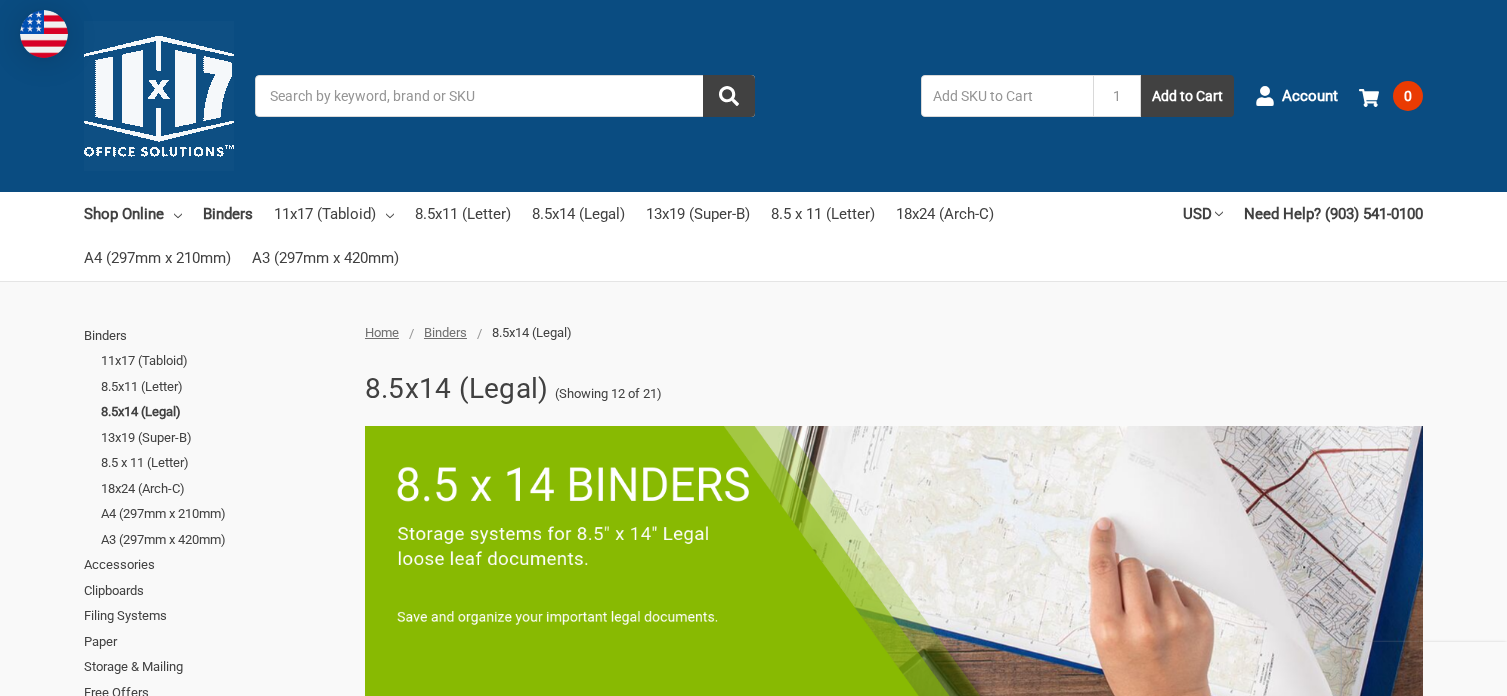 scroll, scrollTop: 0, scrollLeft: 0, axis: both 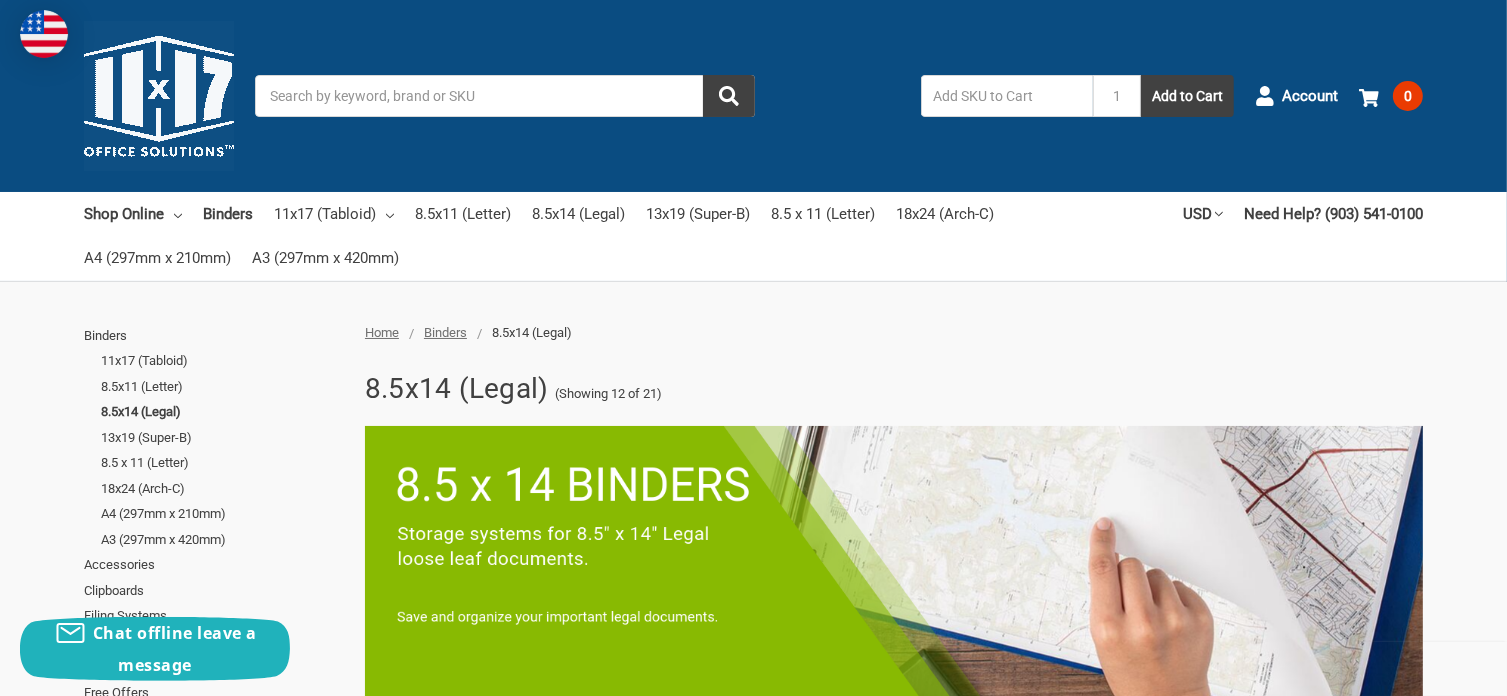 click on "Search" at bounding box center (505, 96) 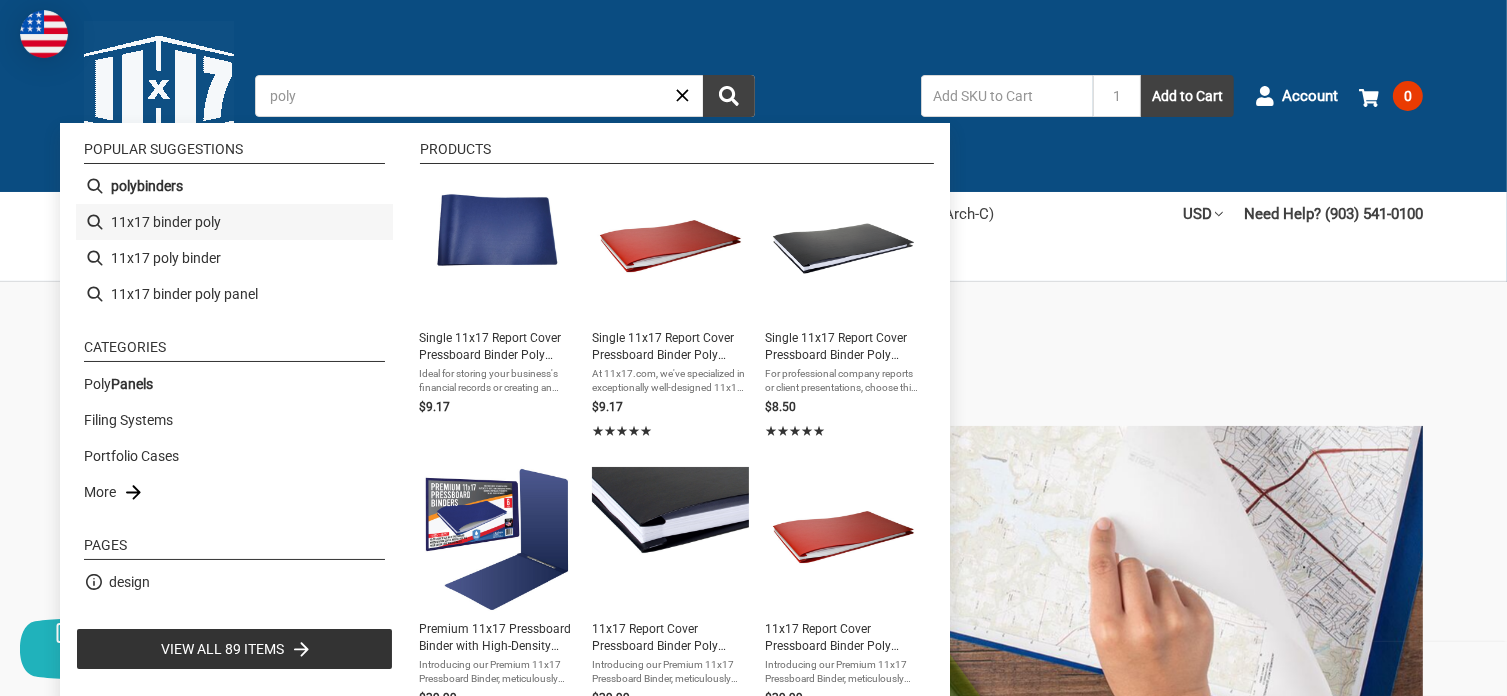 click on "11x17 binder poly" at bounding box center (234, 222) 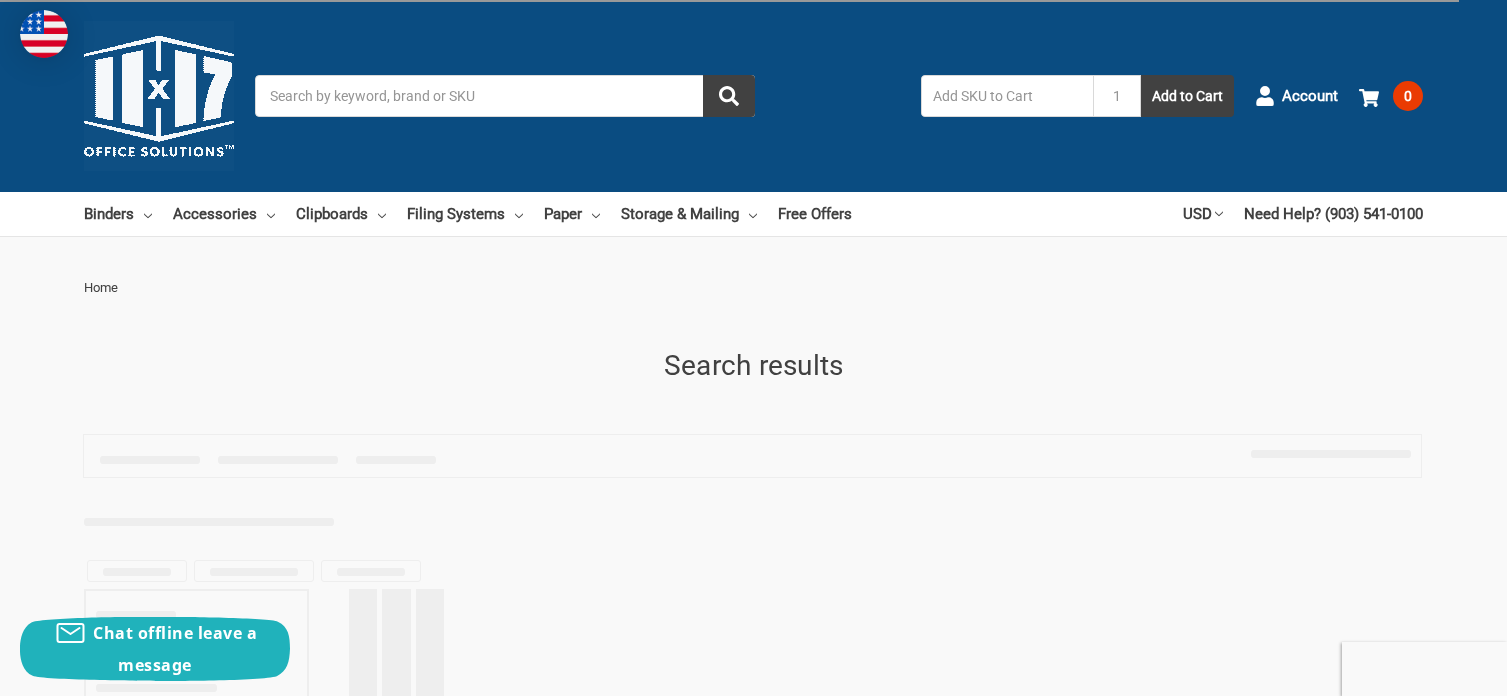 scroll, scrollTop: 0, scrollLeft: 0, axis: both 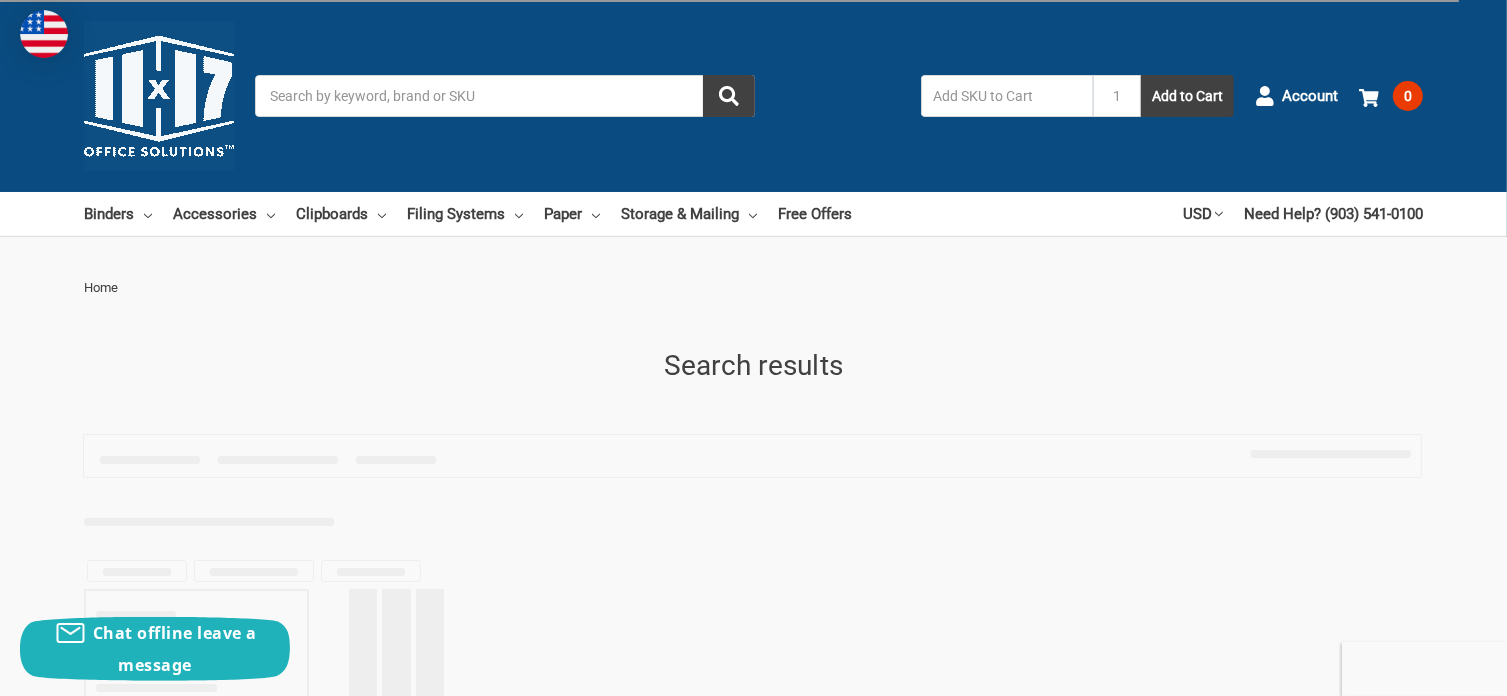 type on "11x17 binder poly" 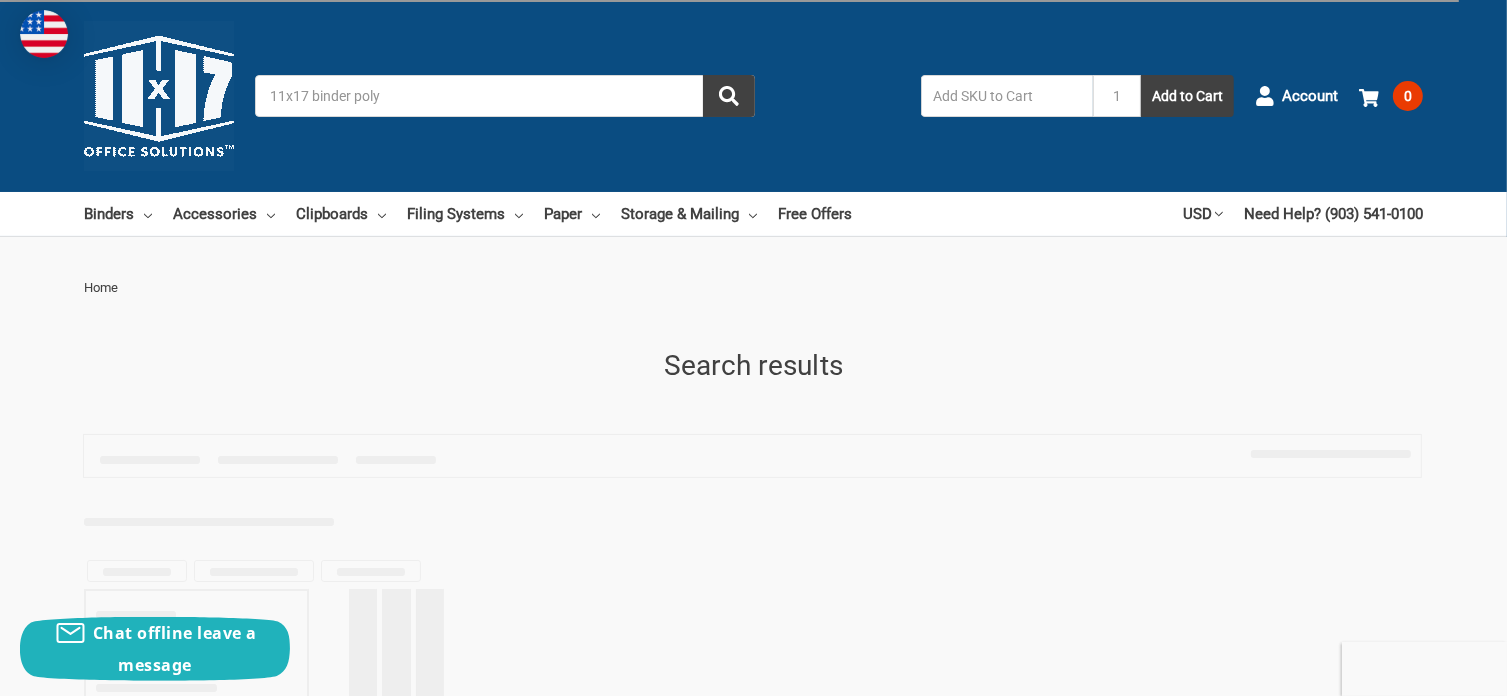 scroll, scrollTop: 0, scrollLeft: 0, axis: both 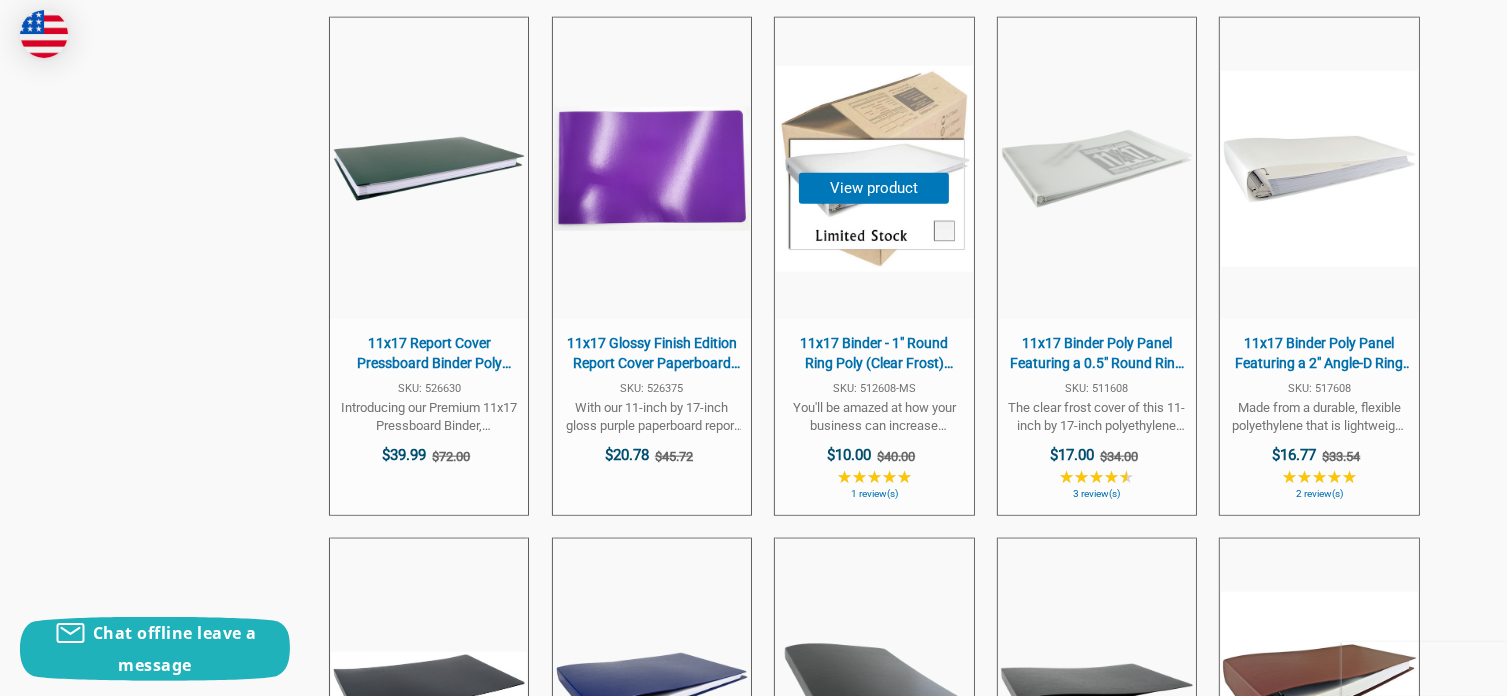 click on "11x17 Binder - 1" Round Ring Poly (Clear Frost) FACTORY BLEMISHED" at bounding box center [874, 353] 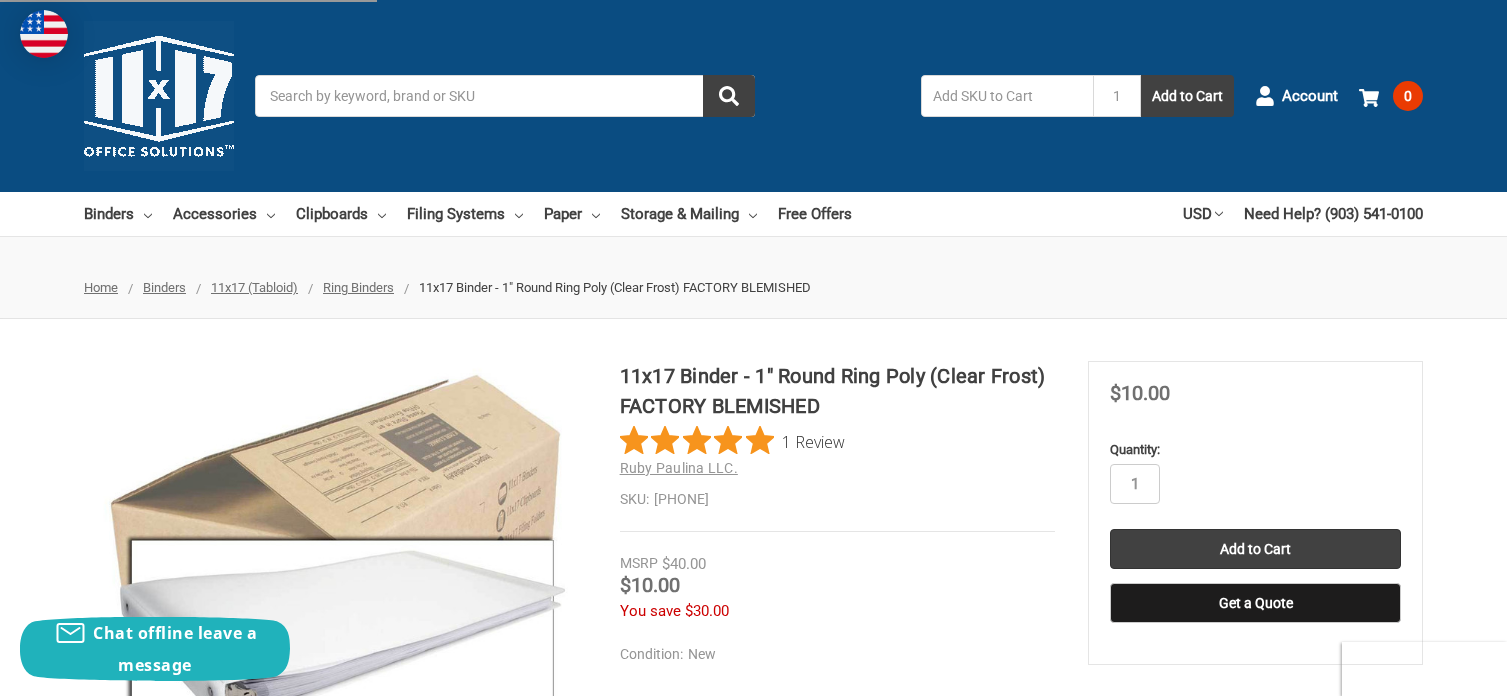 scroll, scrollTop: 0, scrollLeft: 0, axis: both 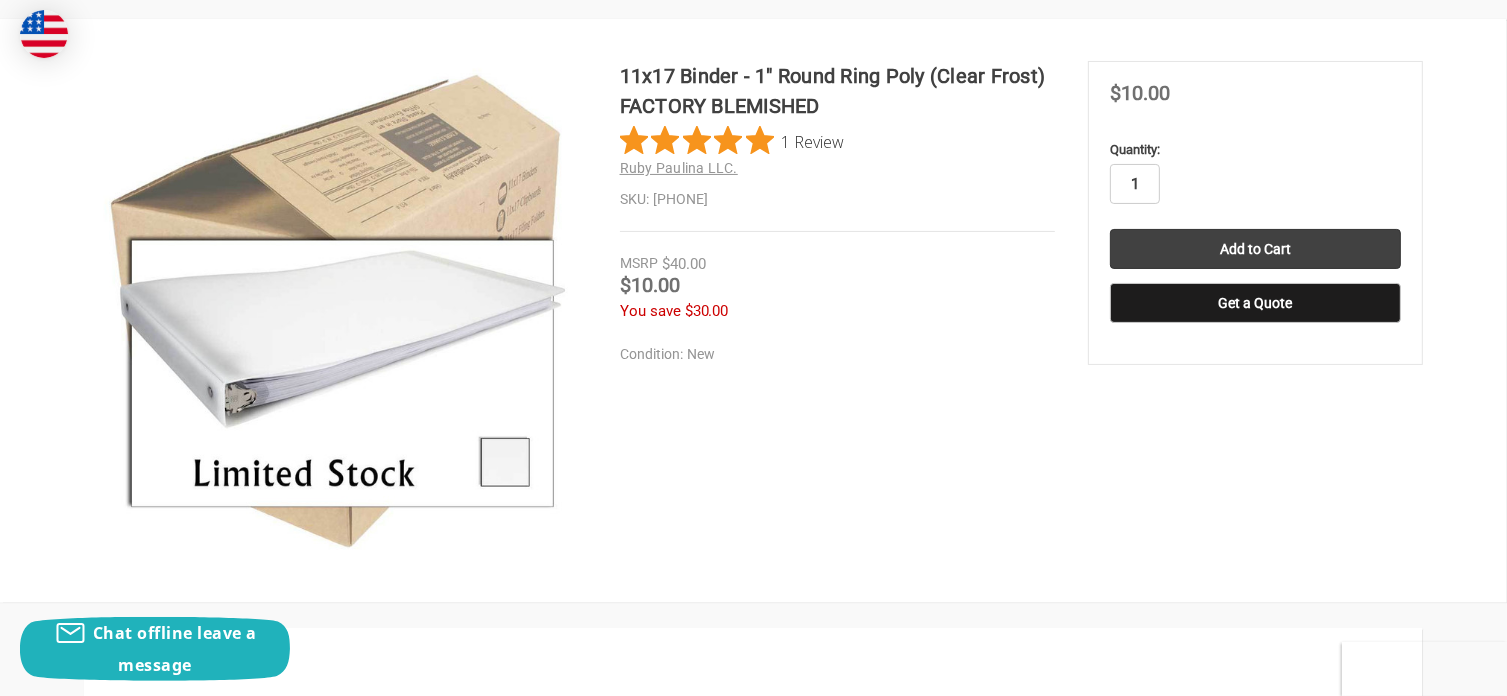 click on "1" at bounding box center [1135, 184] 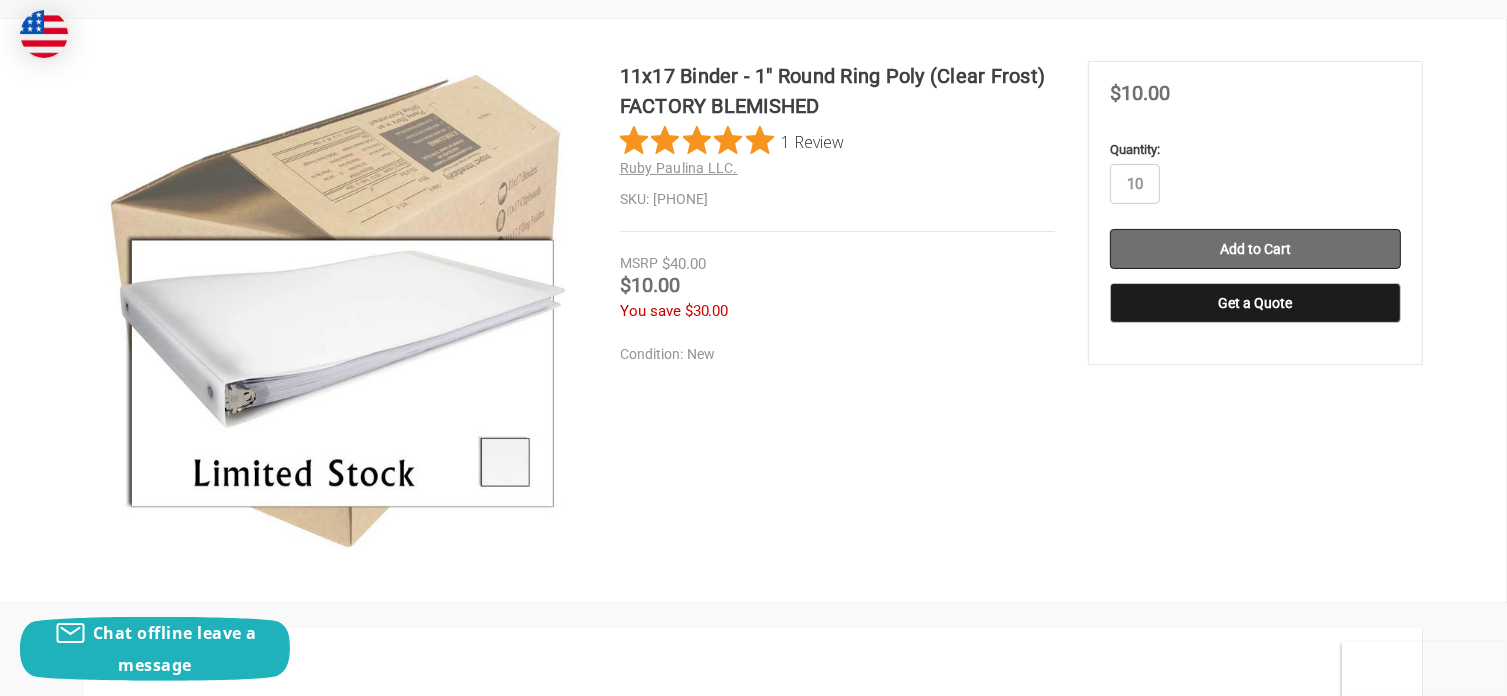 click on "Add to Cart" at bounding box center (1255, 249) 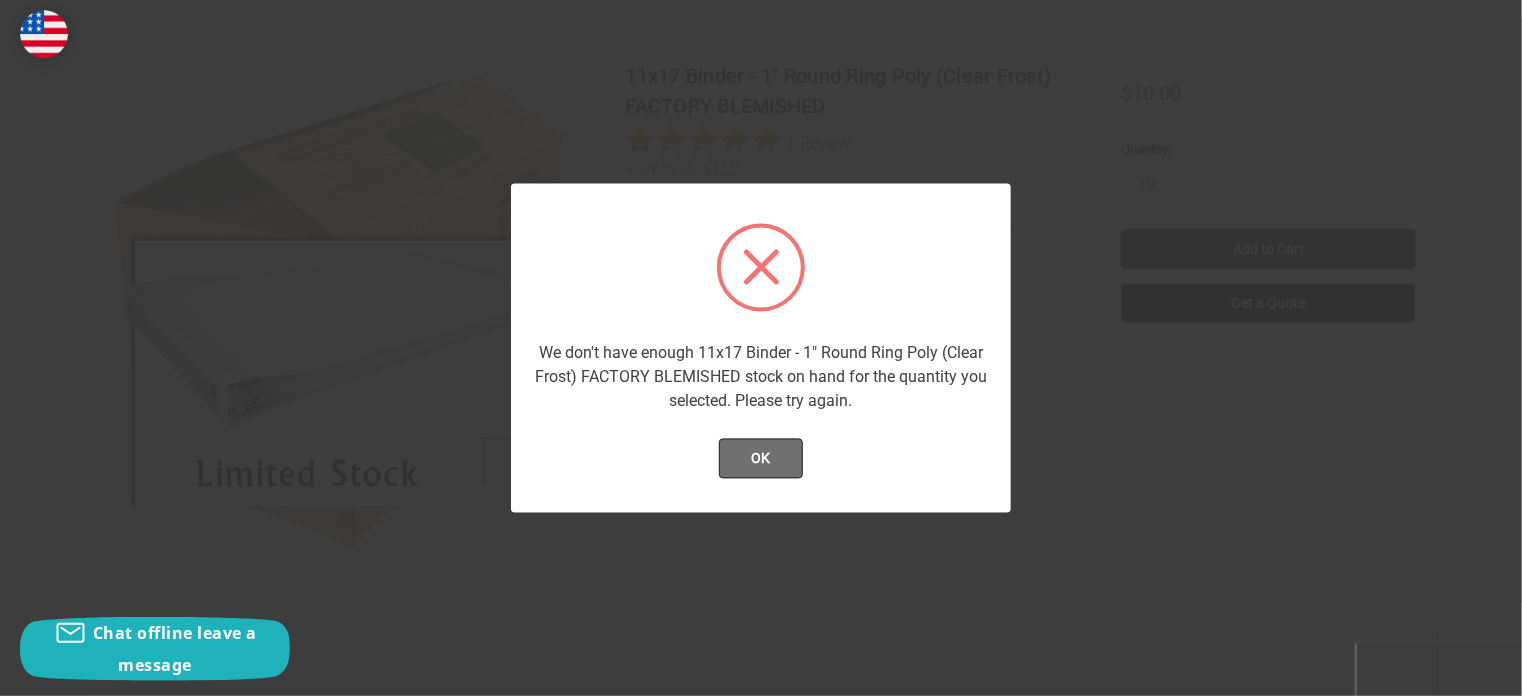 click on "OK" at bounding box center [761, 459] 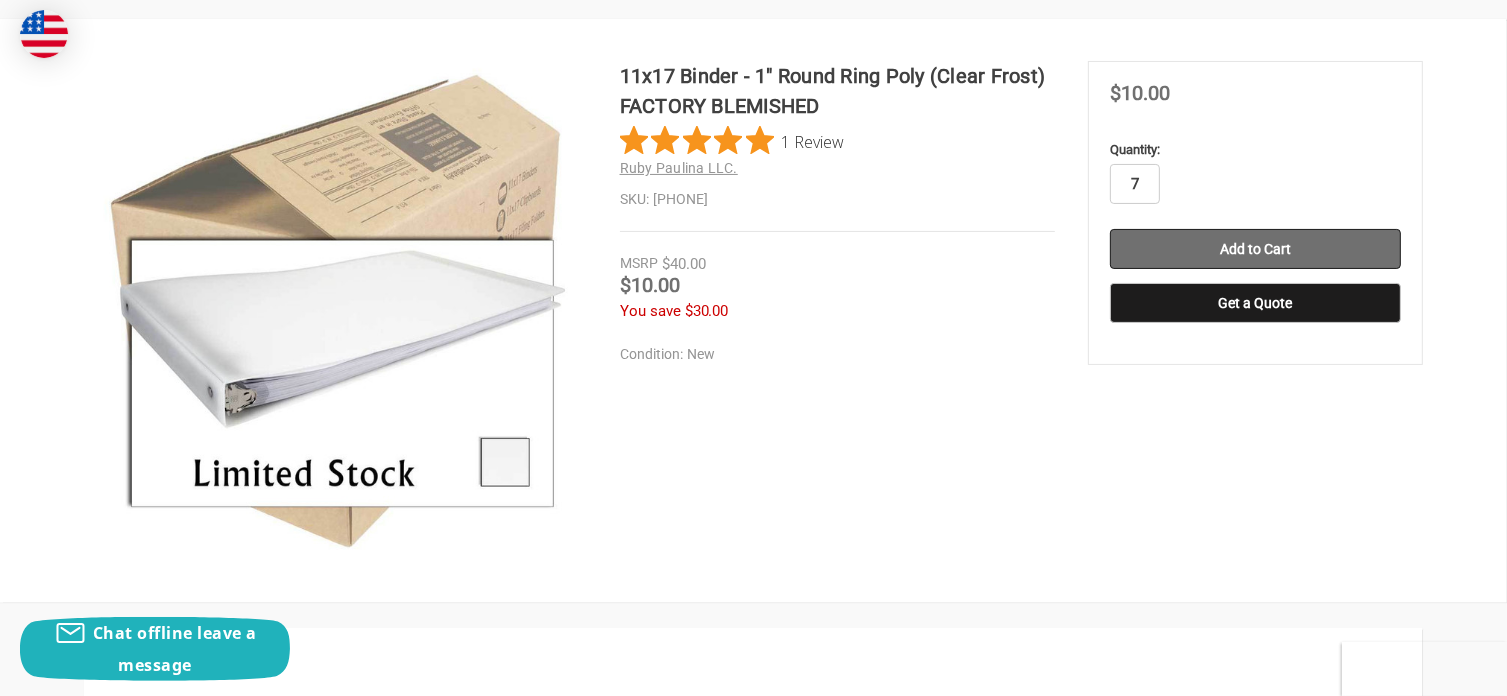 type on "7" 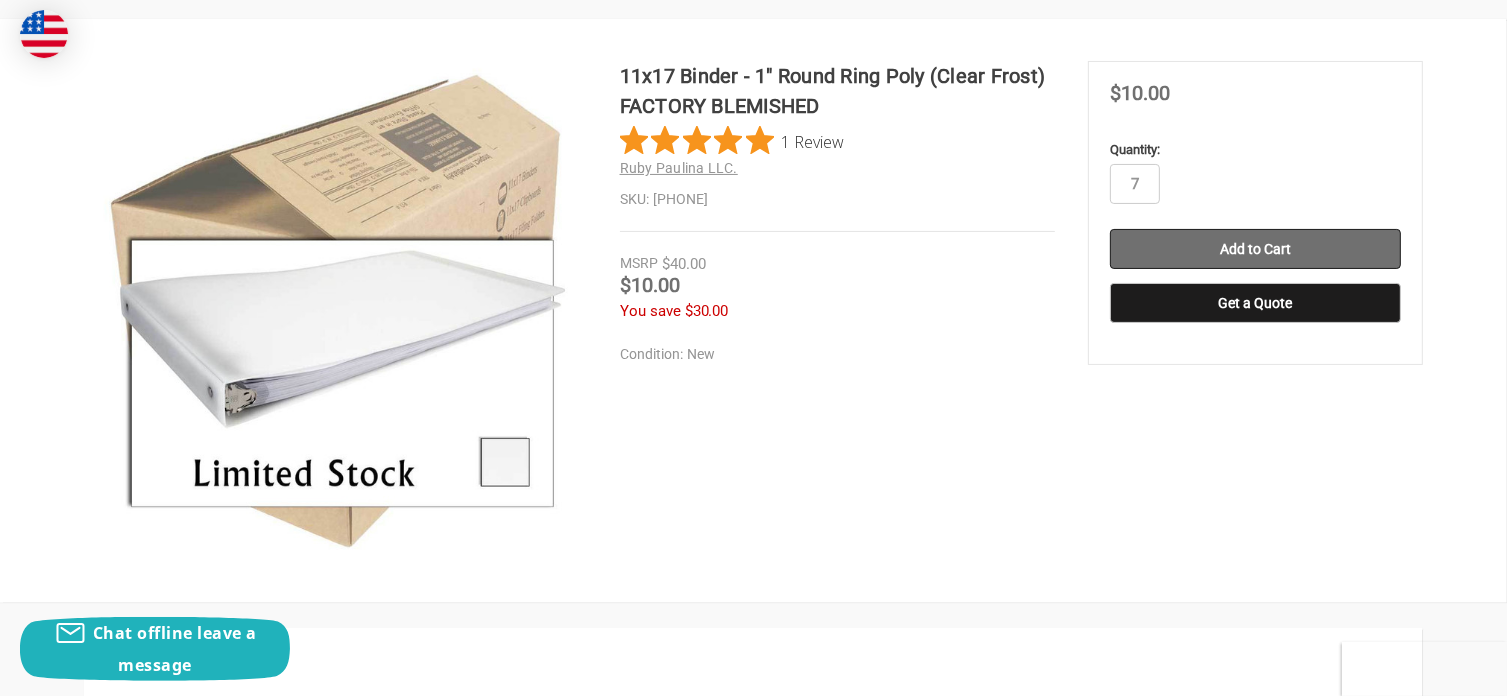 click on "Add to Cart" at bounding box center (1255, 249) 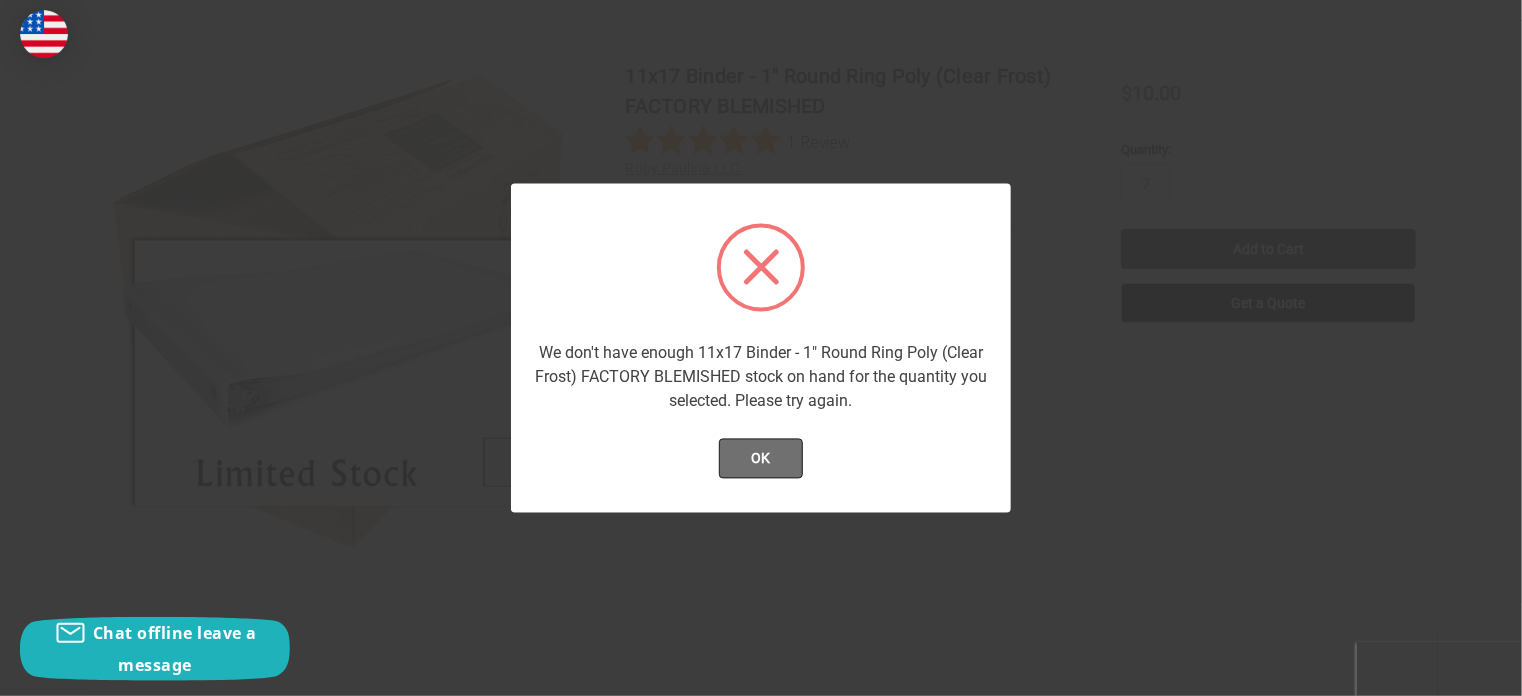 click on "OK" at bounding box center [761, 459] 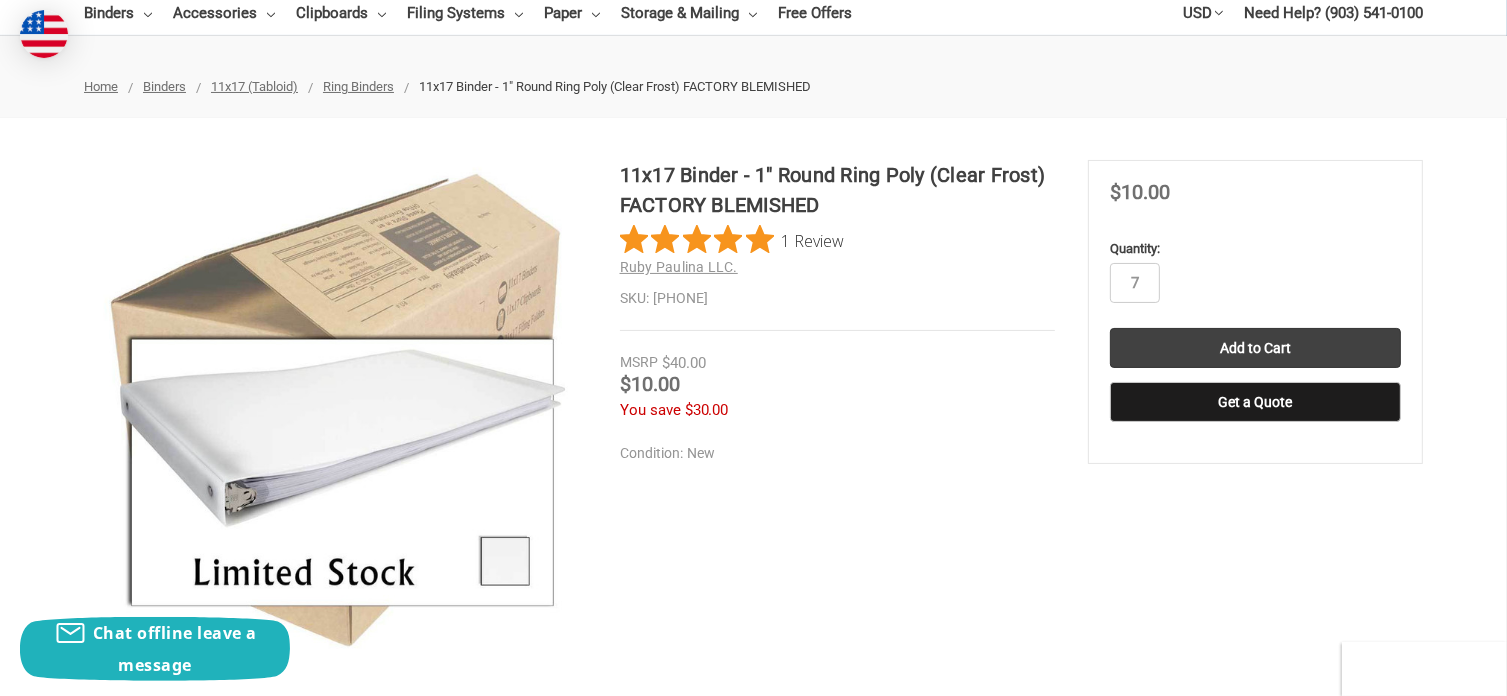 scroll, scrollTop: 200, scrollLeft: 0, axis: vertical 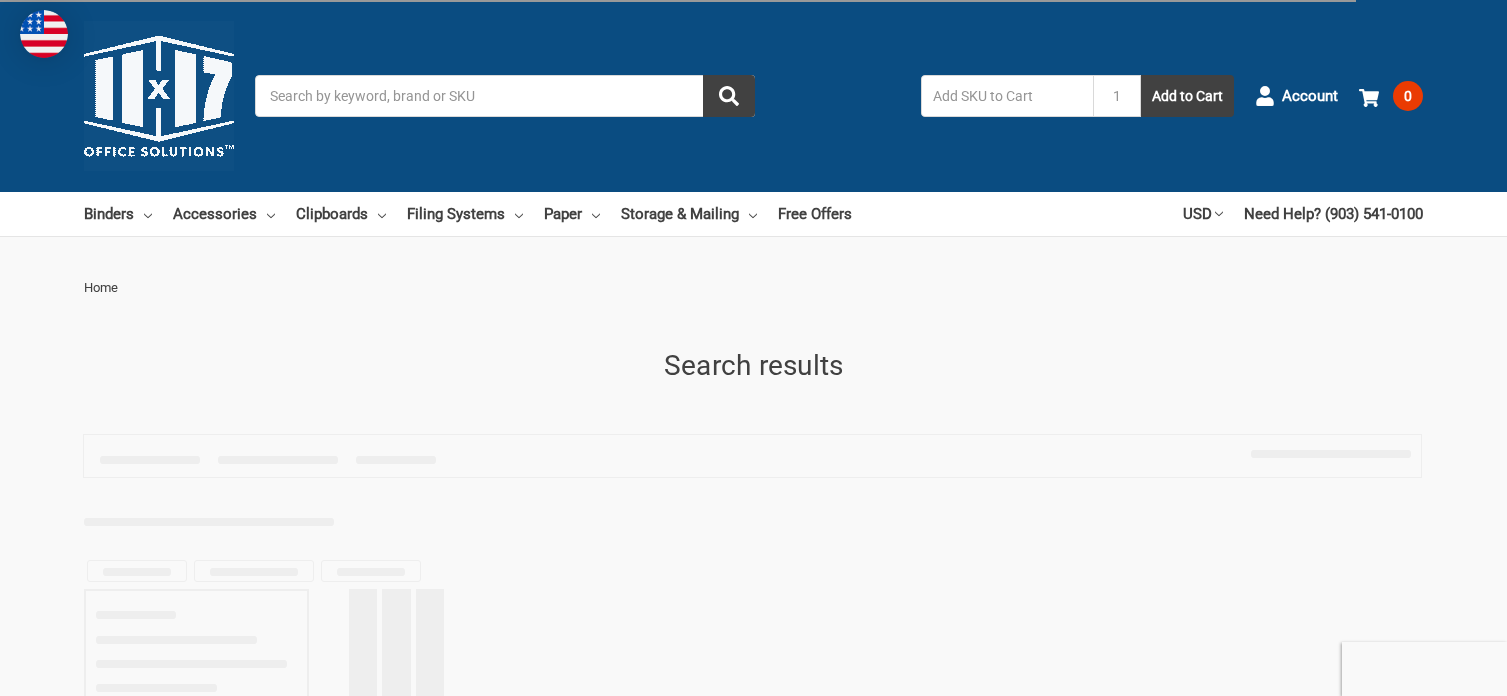 type on "11x17 binder poly" 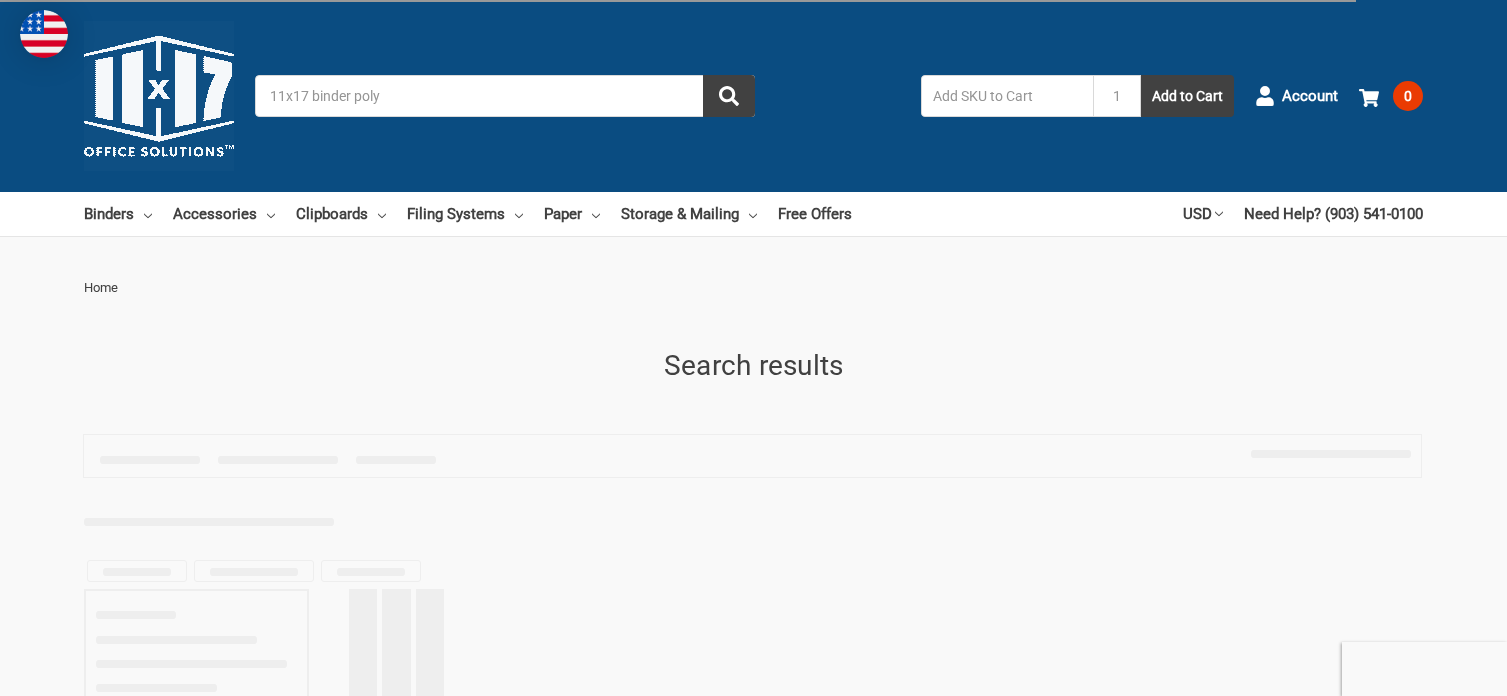 scroll, scrollTop: 2100, scrollLeft: 0, axis: vertical 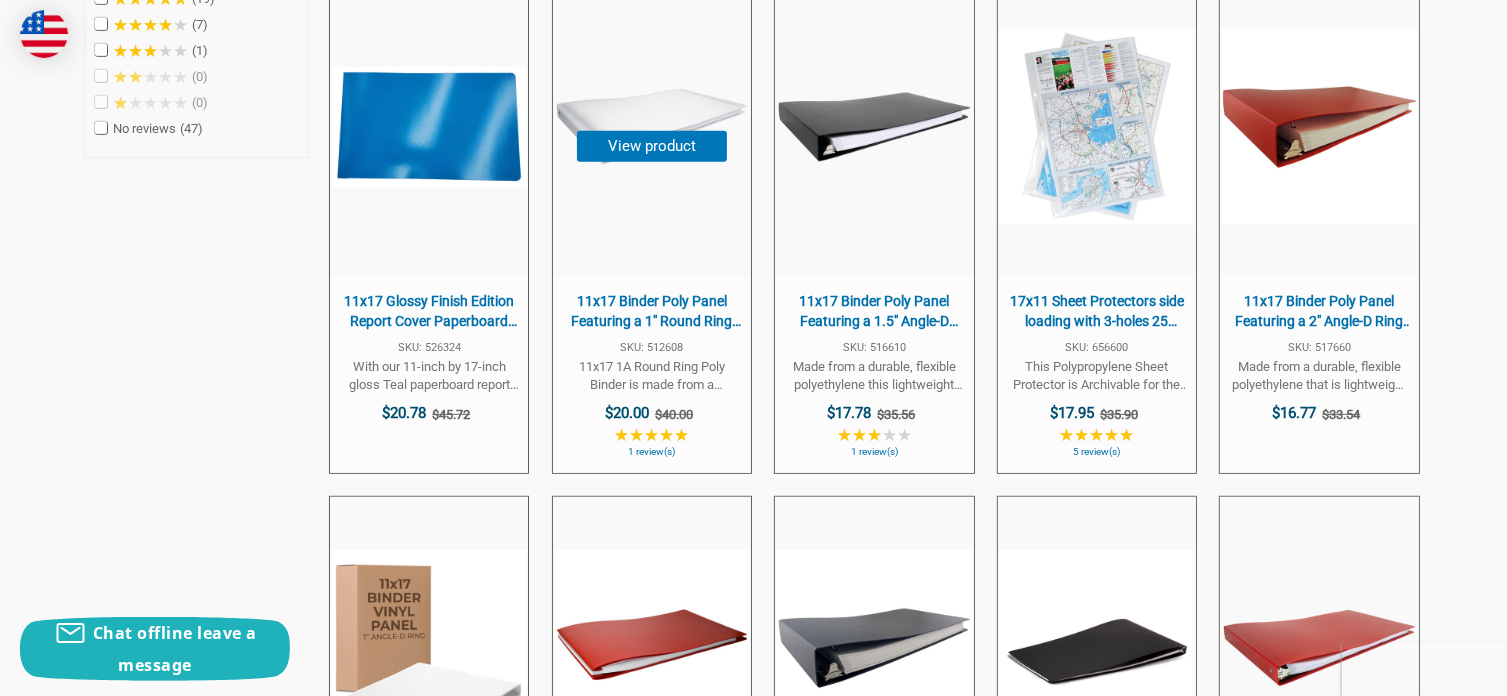 click on "11x17 Binder Poly Panel Featuring a 1" Round Ring Clear Frost" at bounding box center (652, 311) 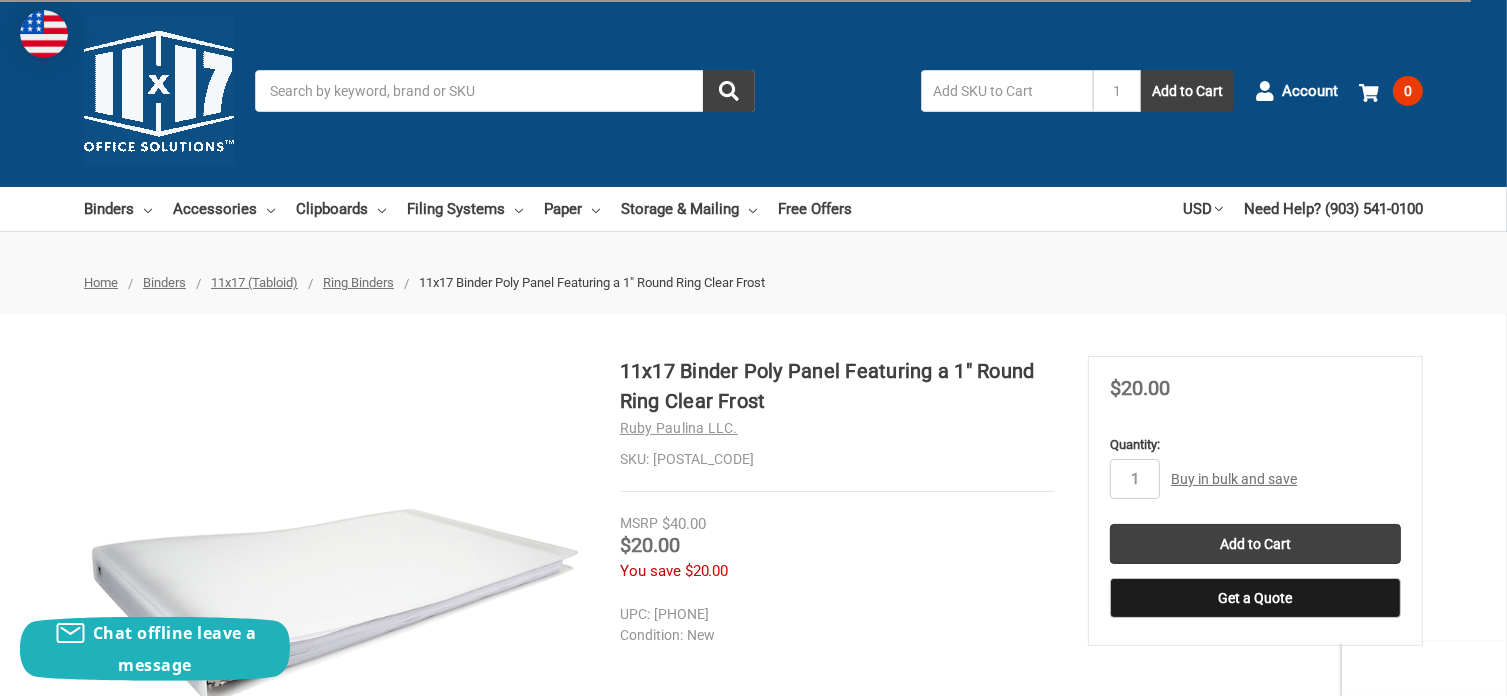 scroll, scrollTop: 0, scrollLeft: 0, axis: both 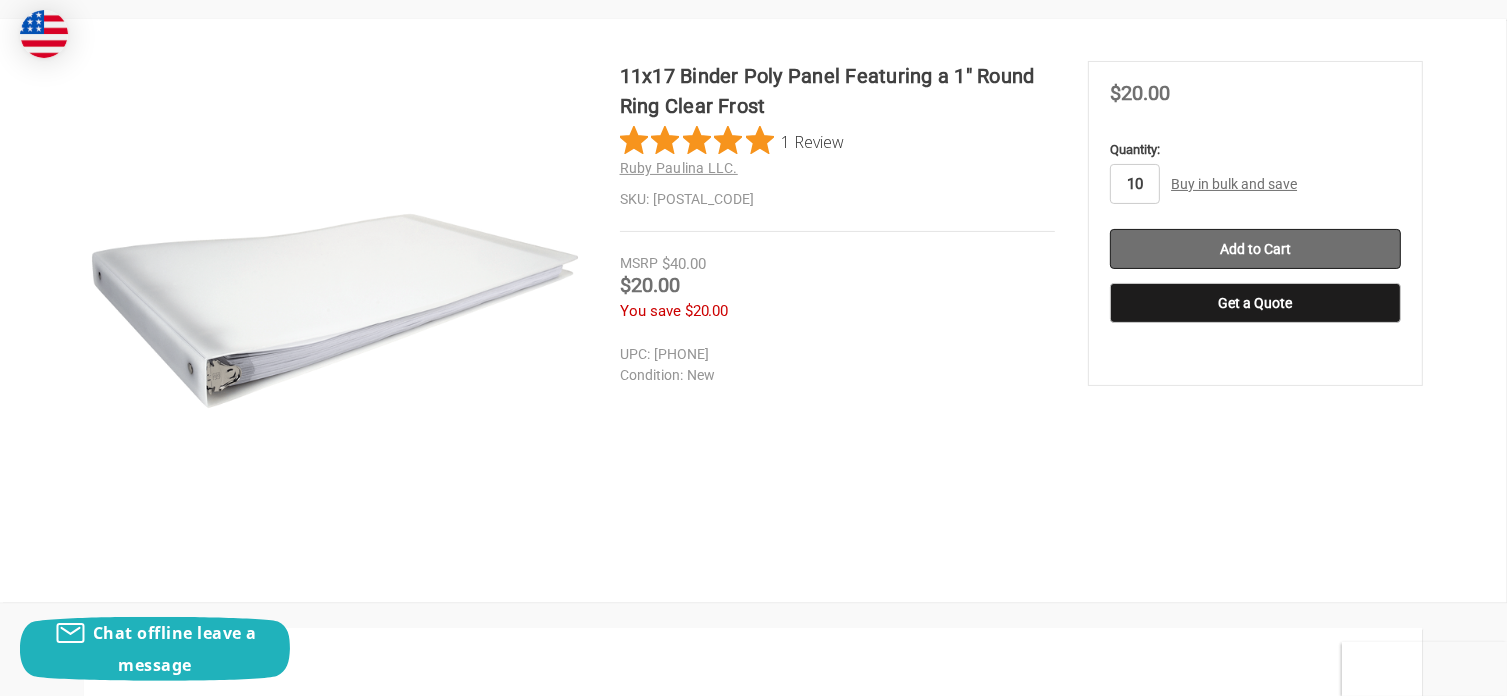 type on "10" 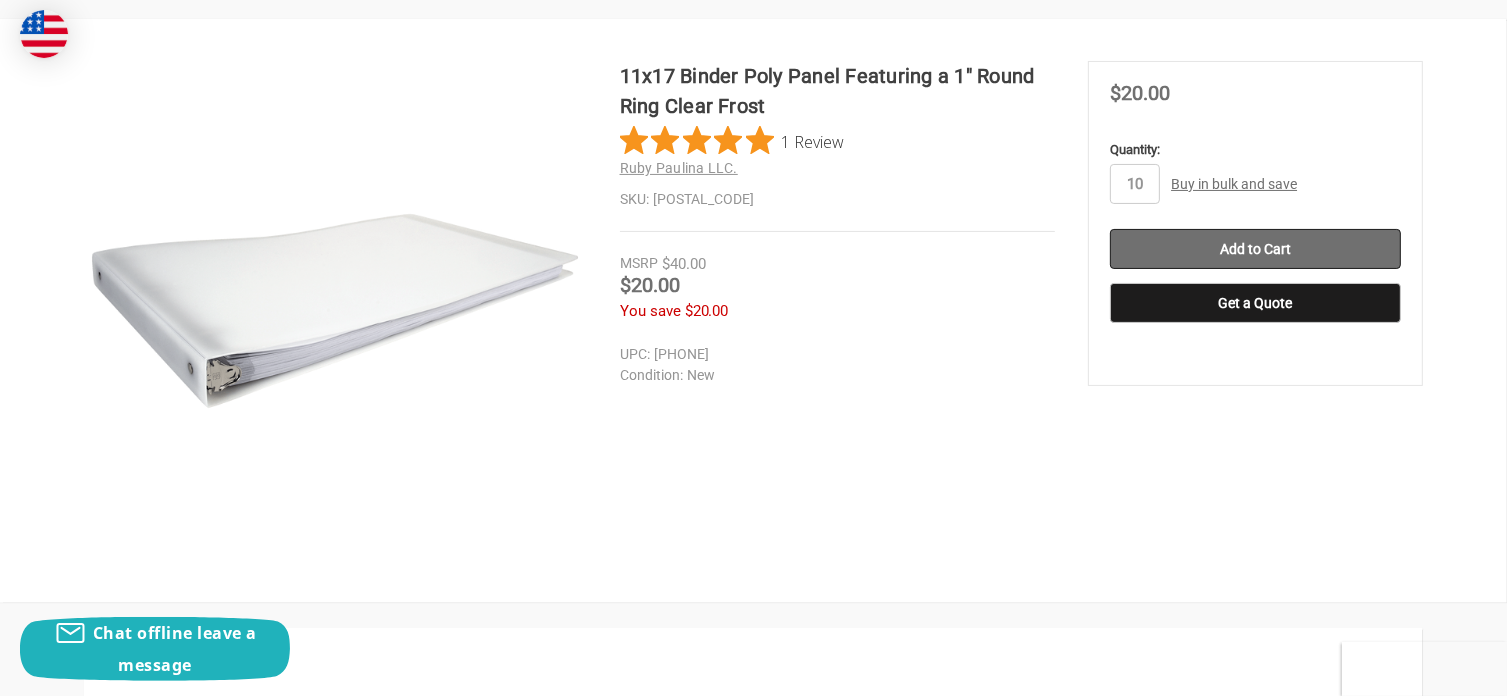 click on "Add to Cart" at bounding box center [1255, 249] 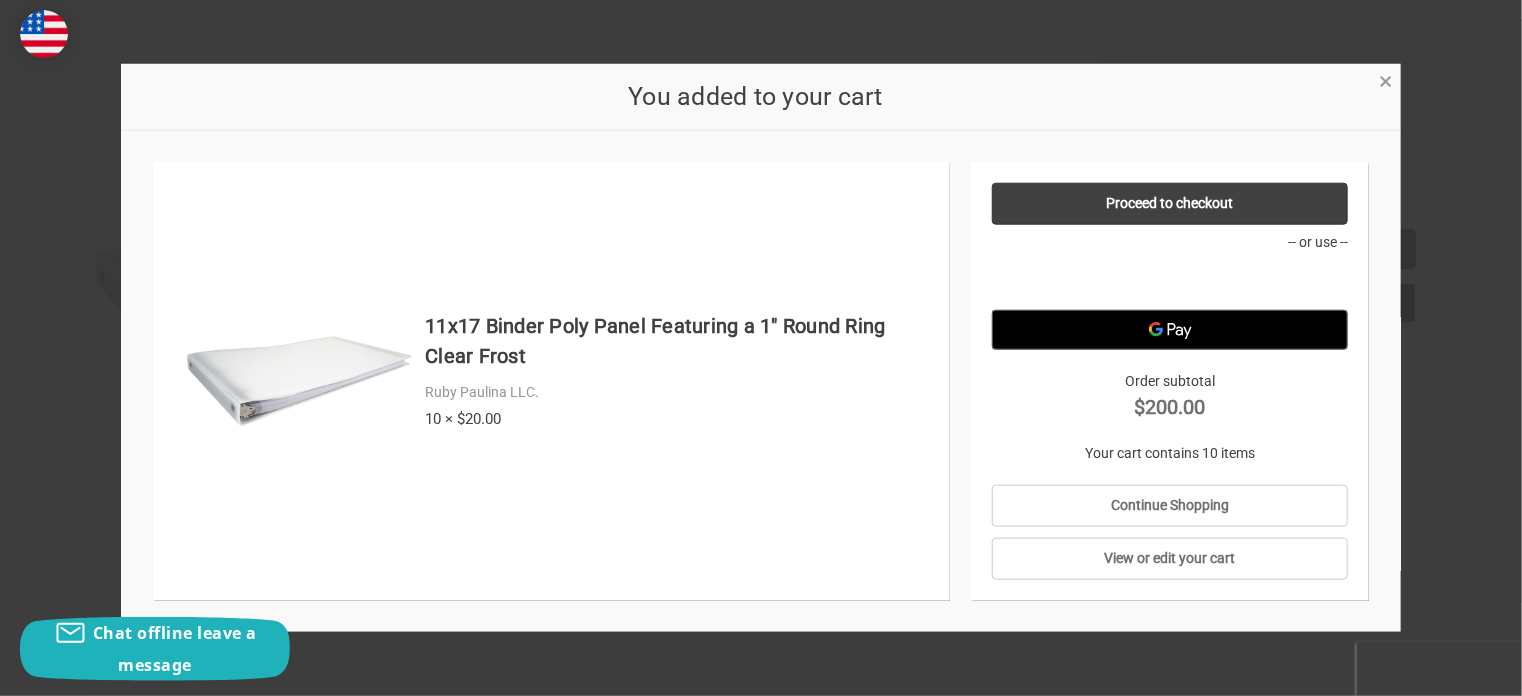 click on "×" at bounding box center (1385, 81) 